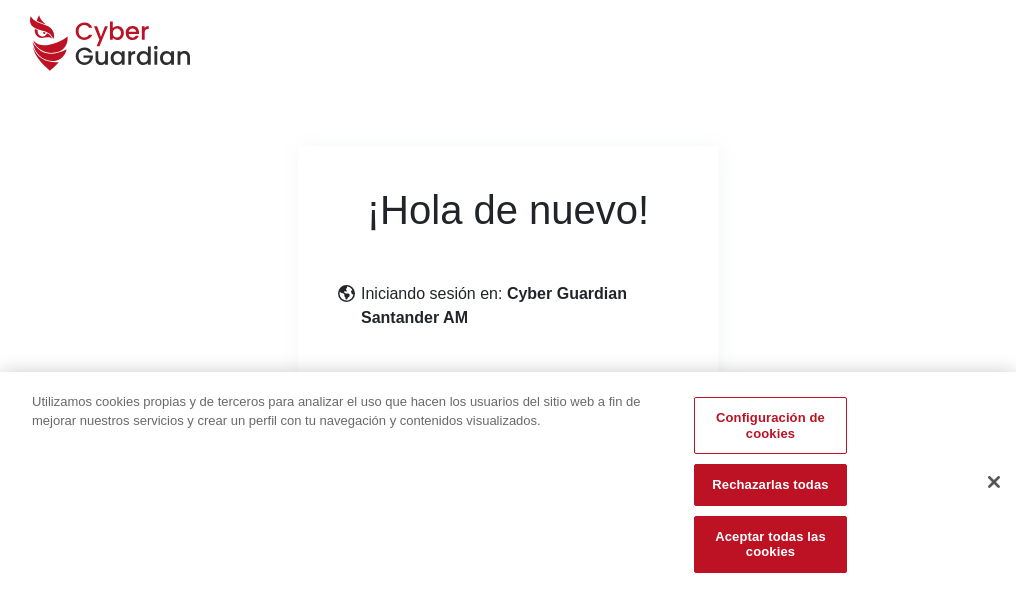 scroll, scrollTop: 245, scrollLeft: 0, axis: vertical 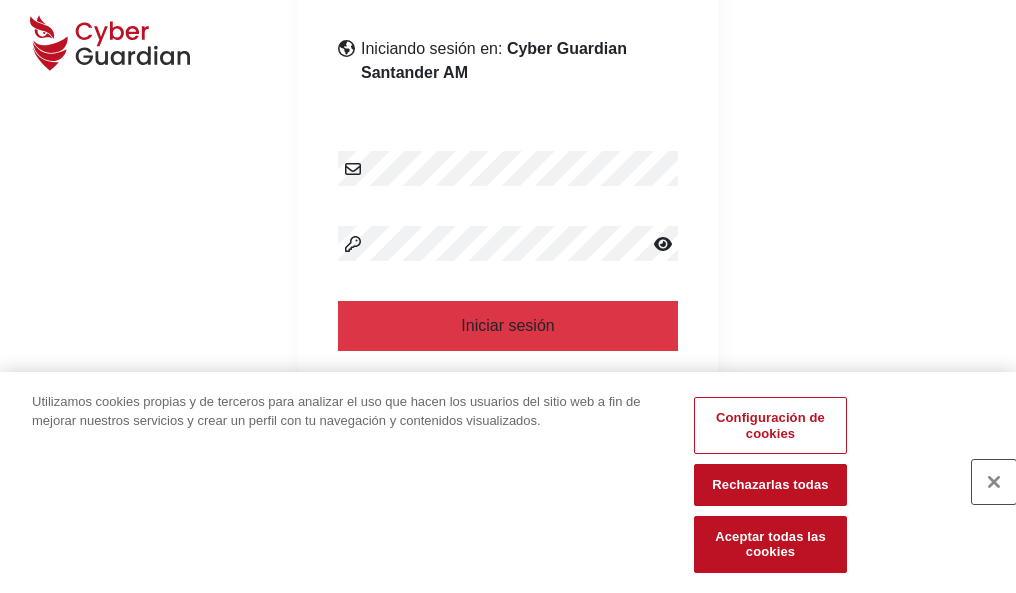 click at bounding box center [994, 482] 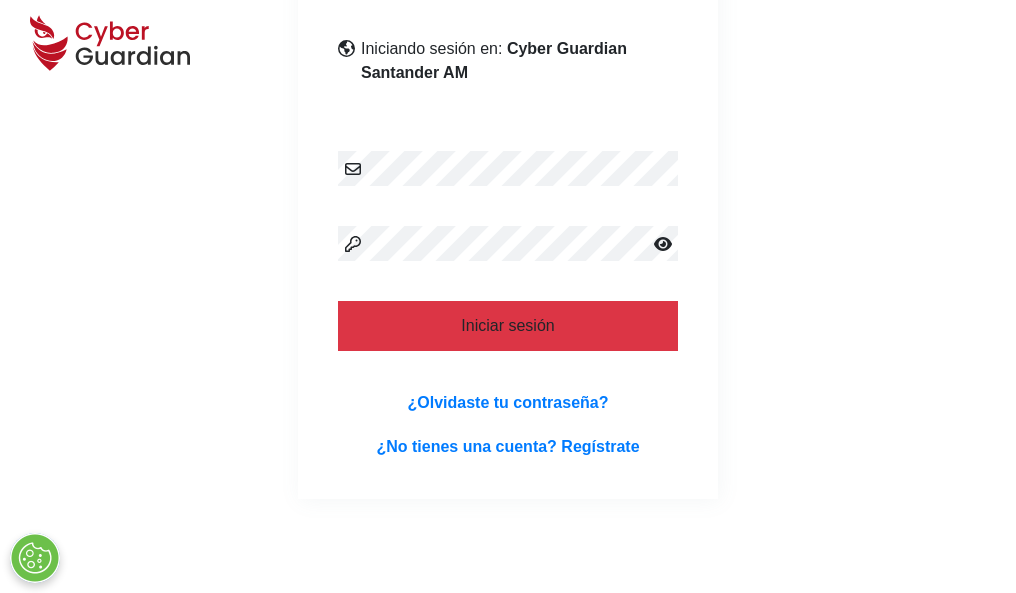scroll, scrollTop: 389, scrollLeft: 0, axis: vertical 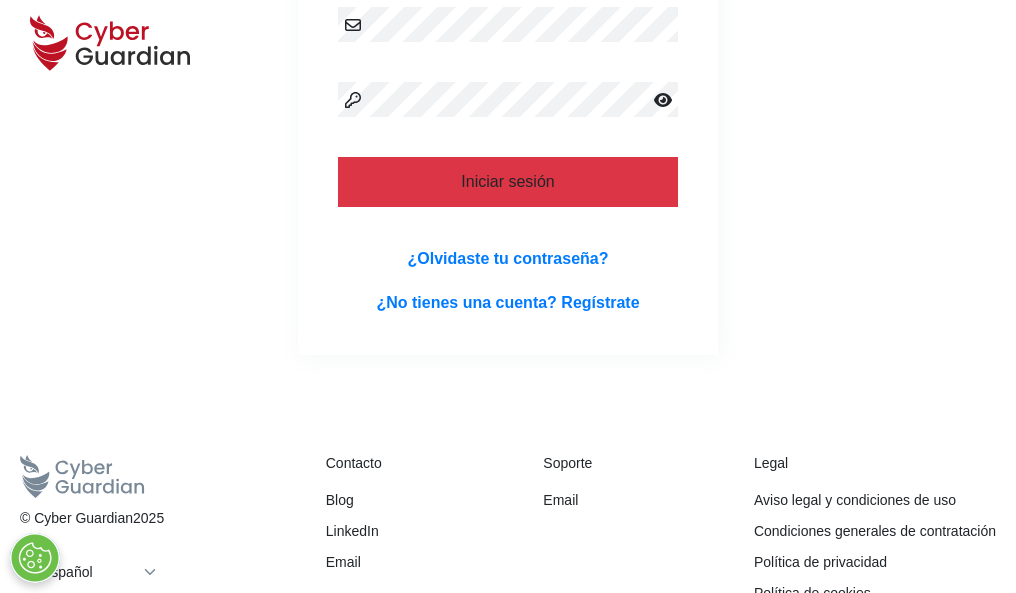 type 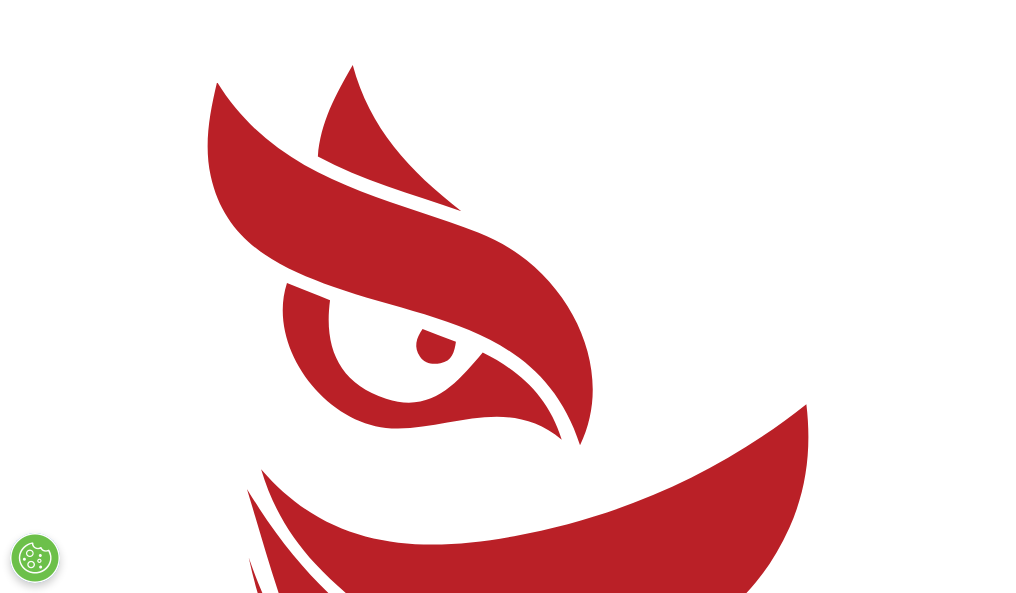 scroll, scrollTop: 0, scrollLeft: 0, axis: both 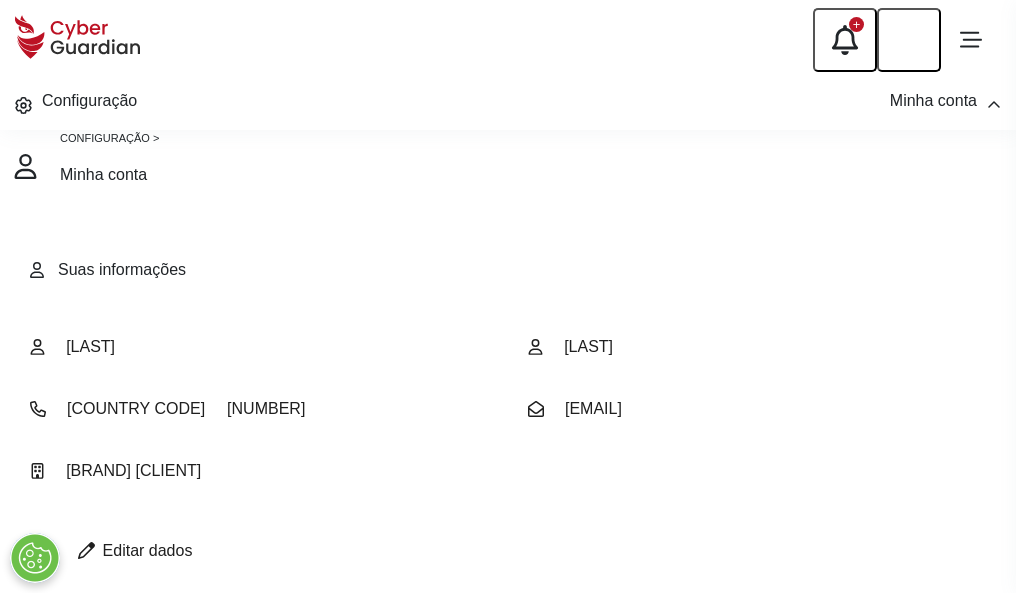 click at bounding box center (86, 550) 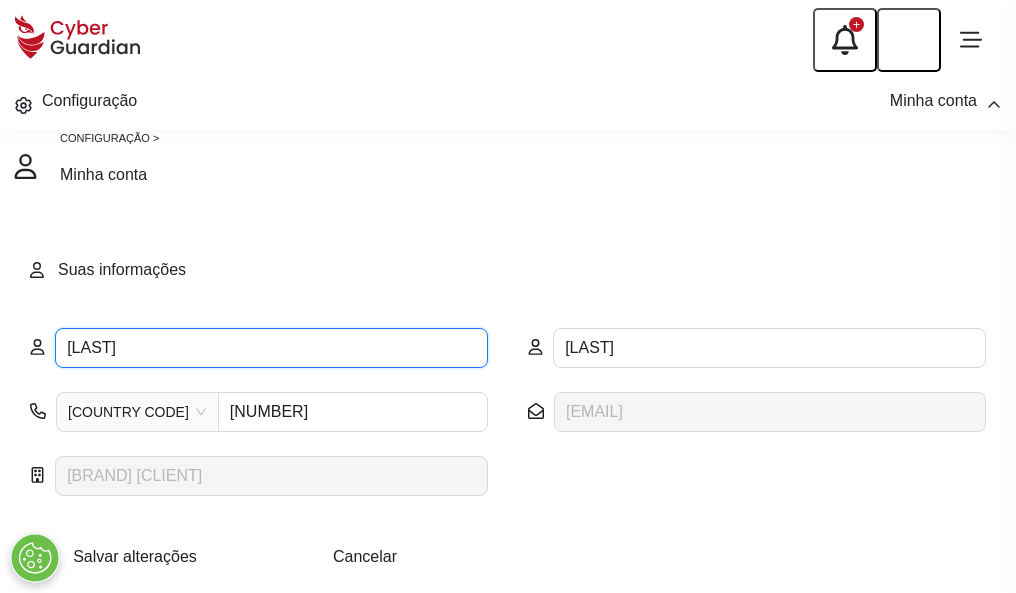 click on "IKER" at bounding box center (271, 348) 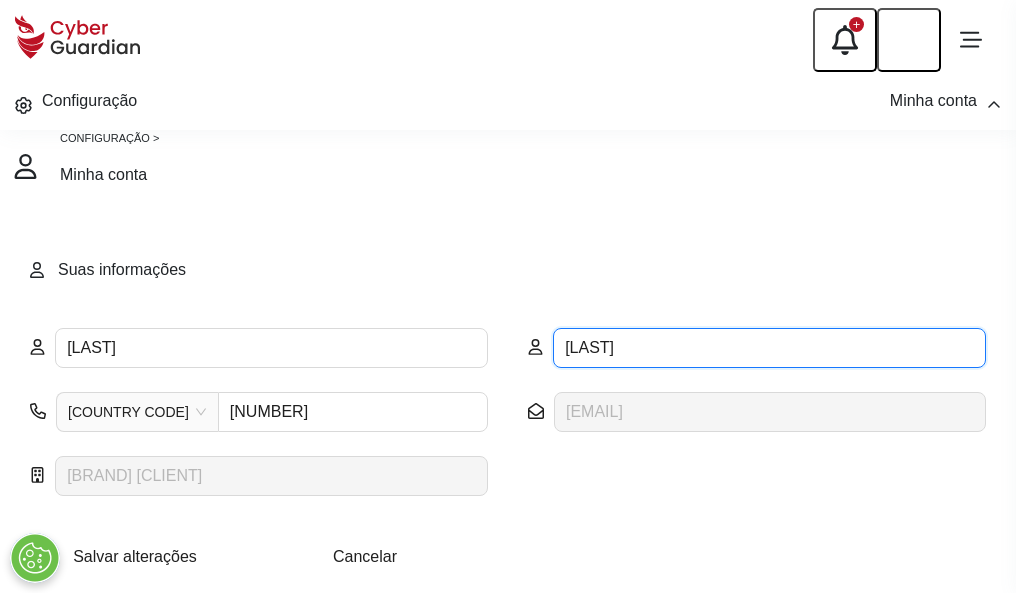 click on "GOMEZ" at bounding box center (769, 348) 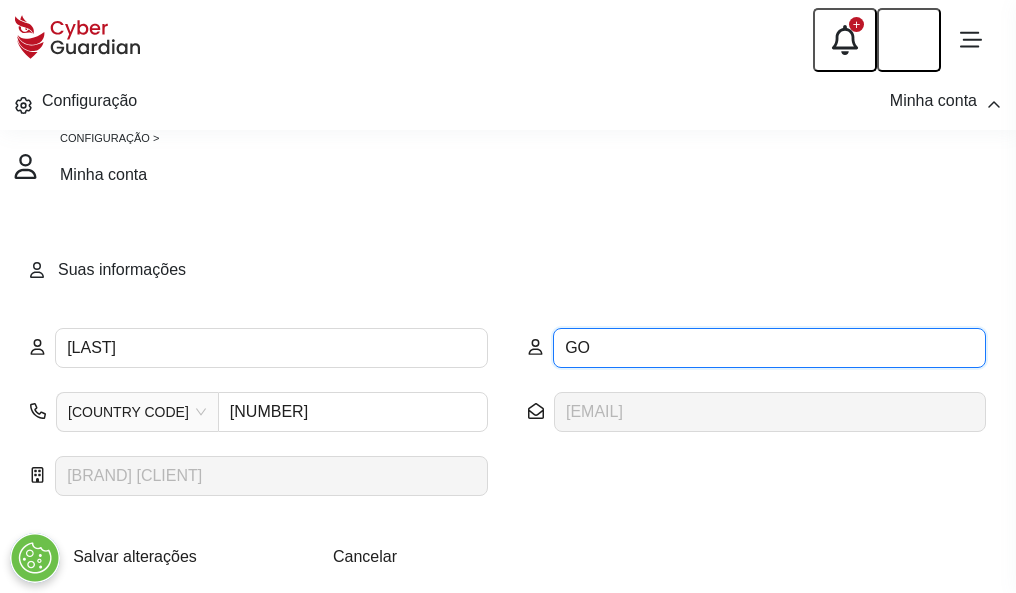 type on "G" 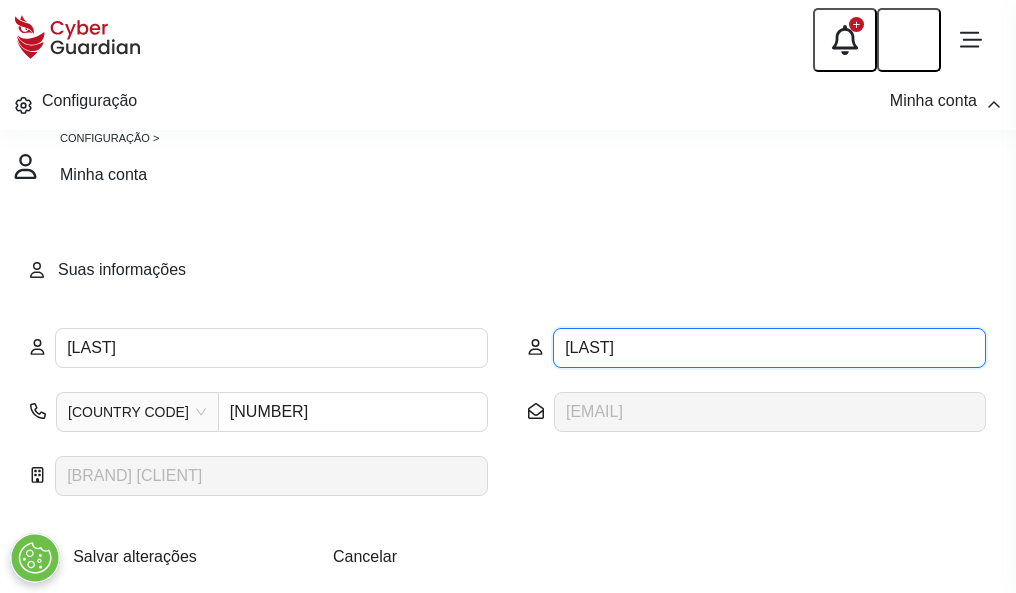 type on "Gibert" 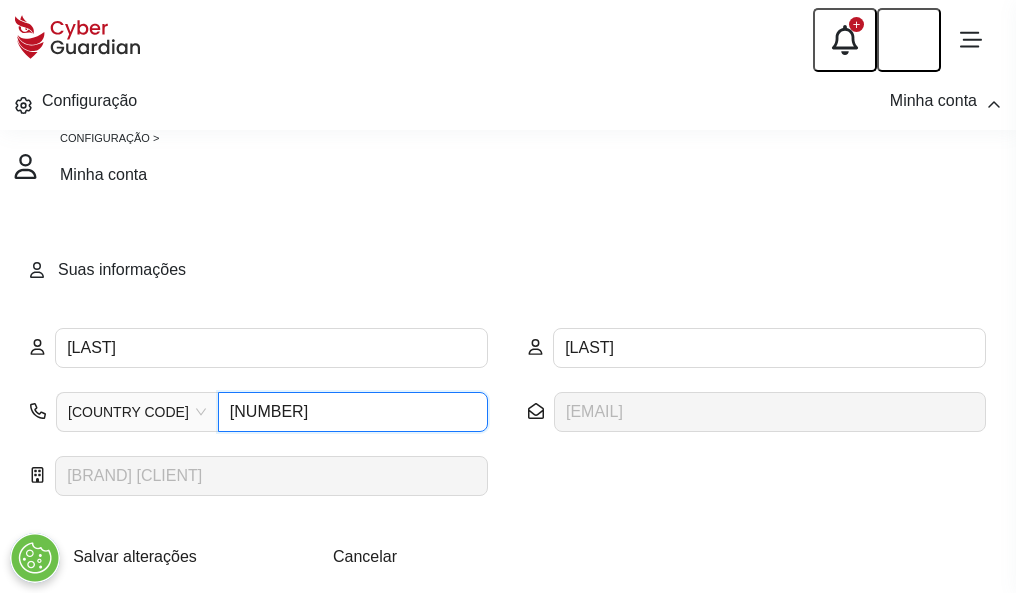 click on "4902085660" at bounding box center (353, 412) 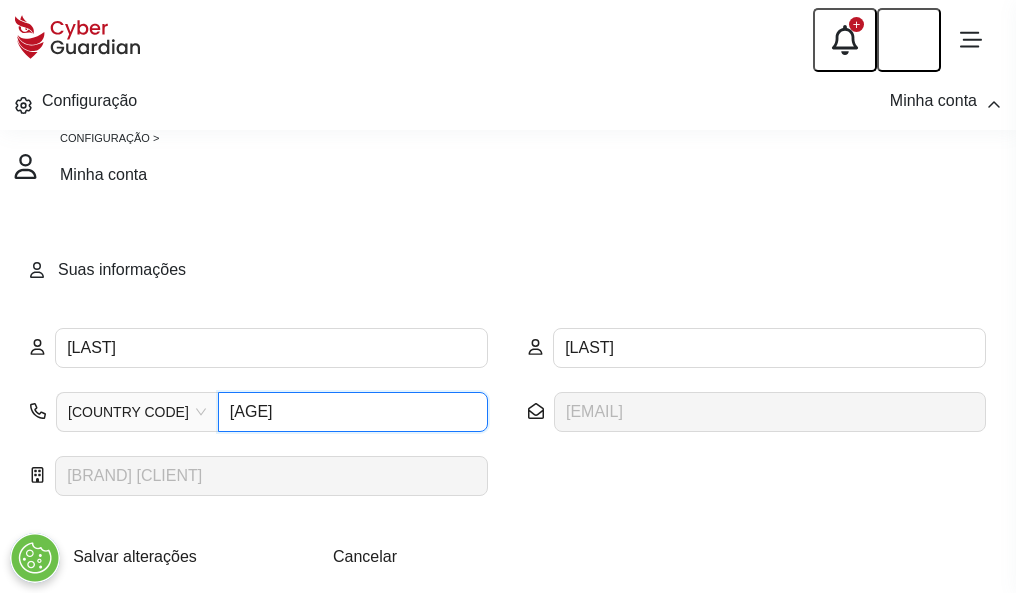 type on "4" 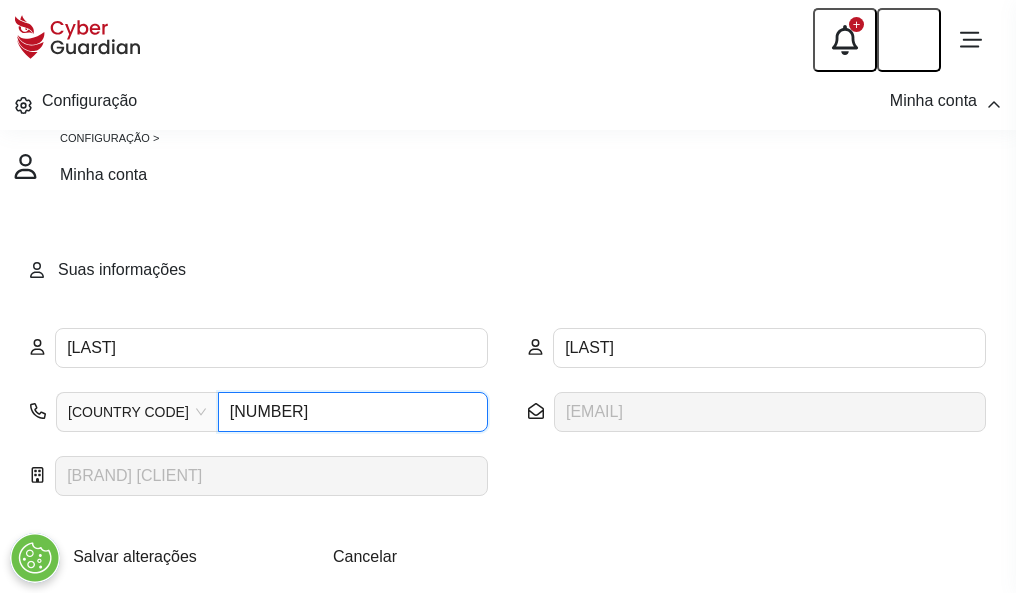 type on "4945488991" 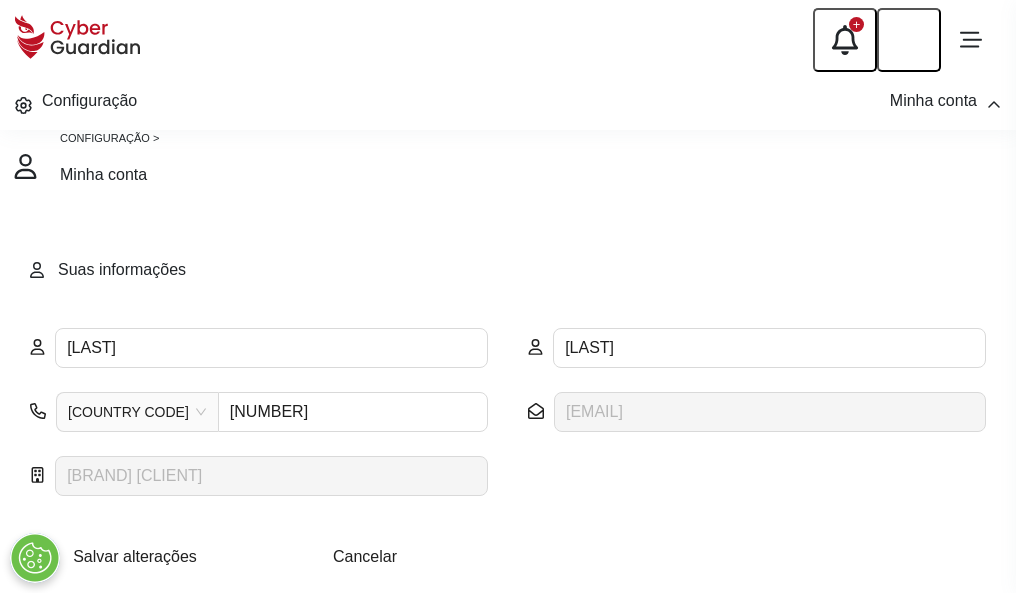 click on "Salvar alterações" at bounding box center (135, 556) 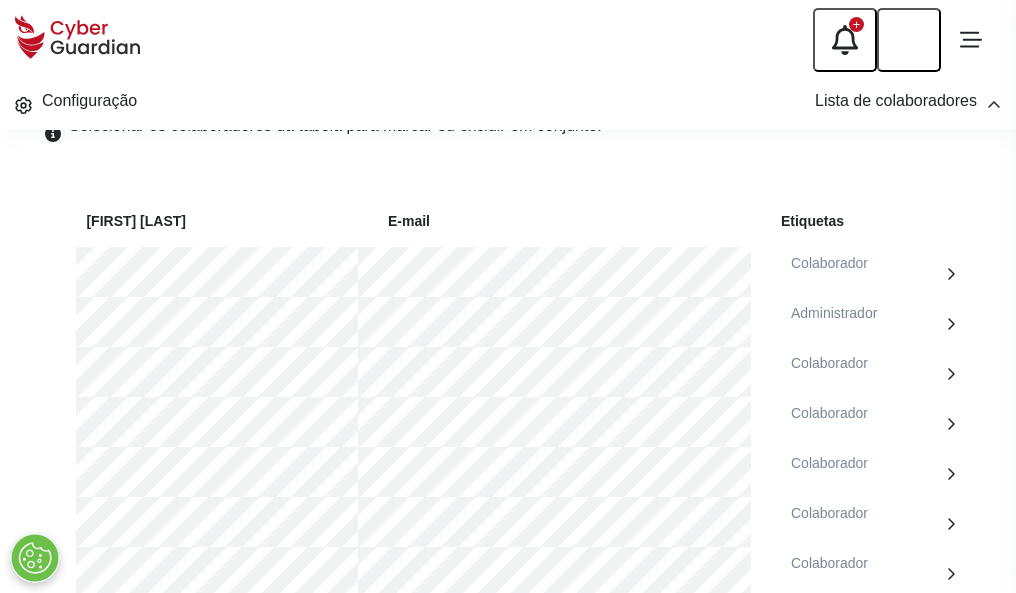 scroll, scrollTop: 856, scrollLeft: 0, axis: vertical 